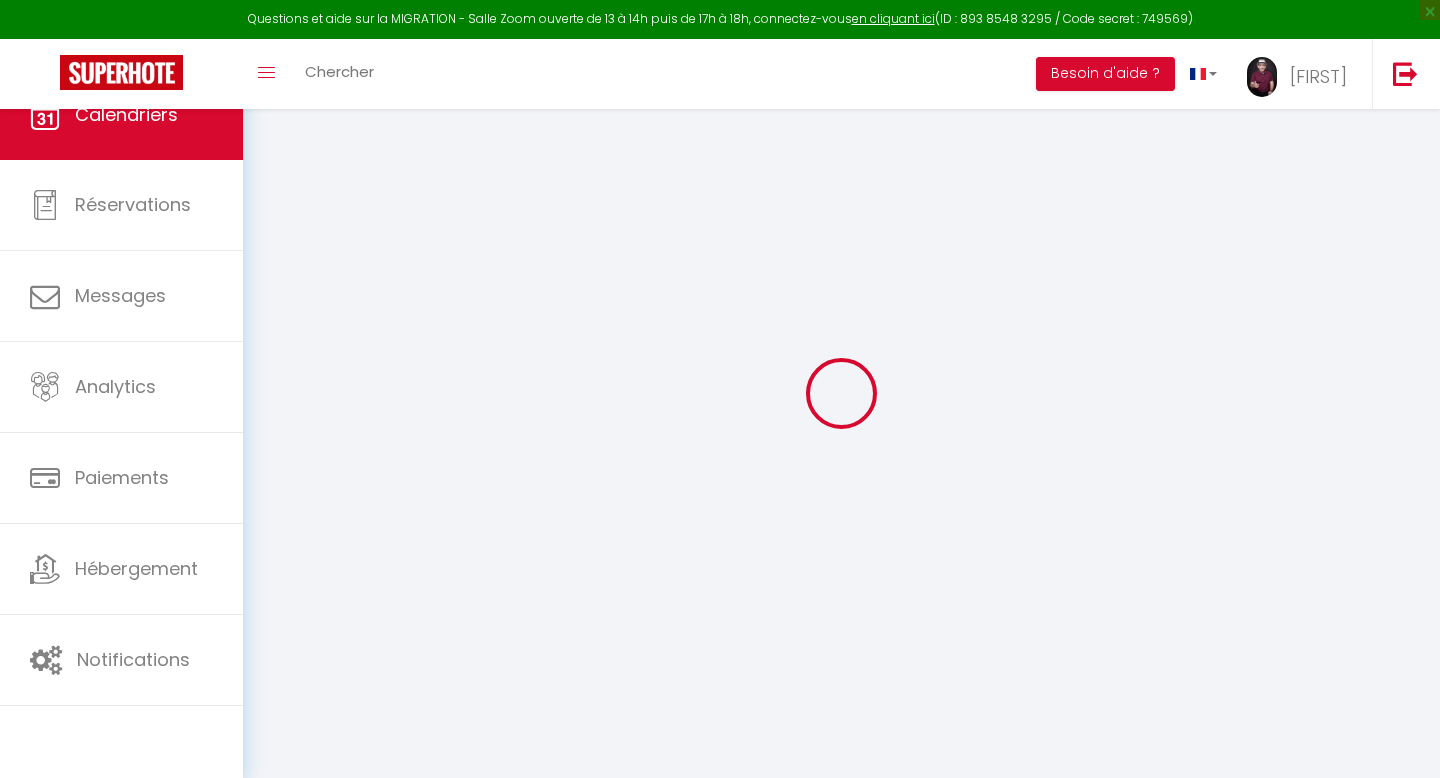 scroll, scrollTop: 0, scrollLeft: 0, axis: both 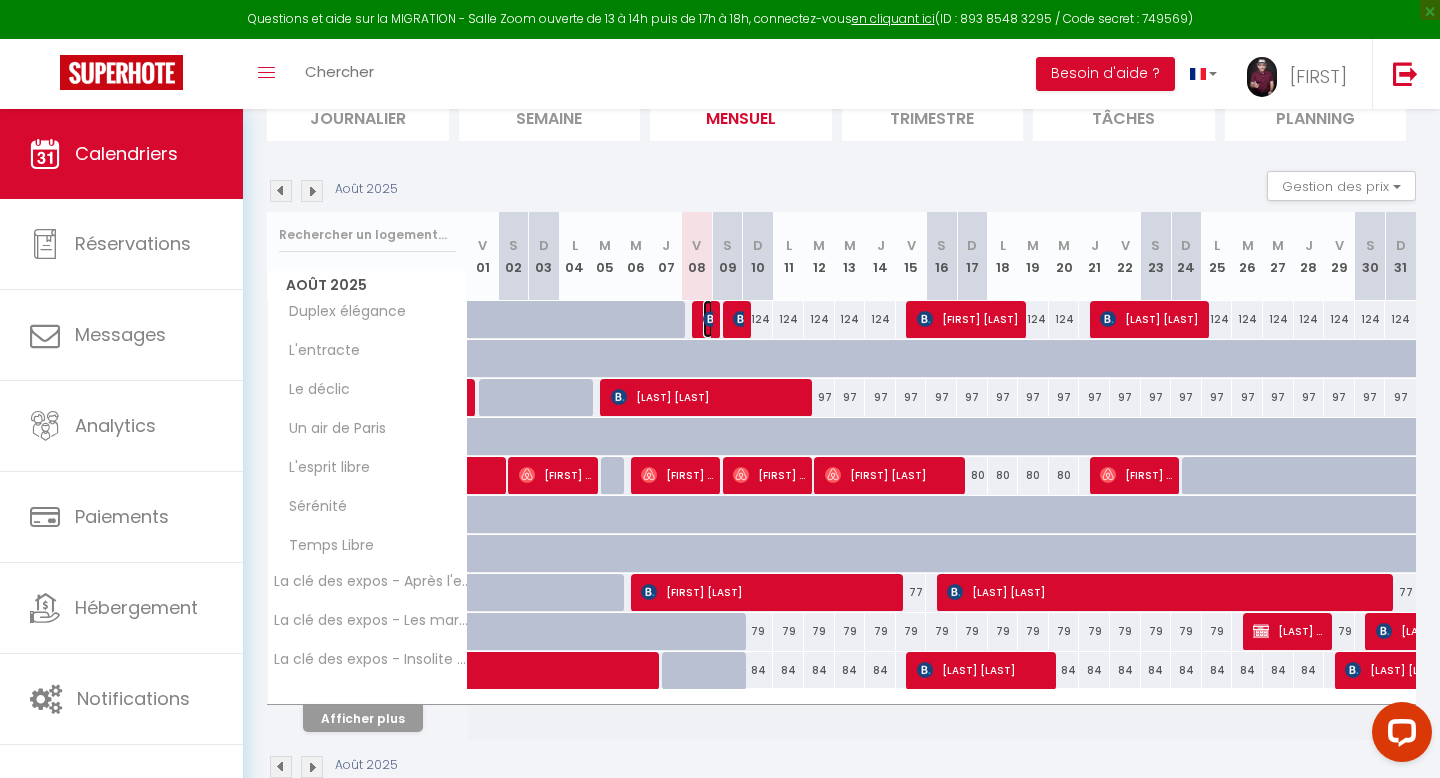 click at bounding box center (711, 319) 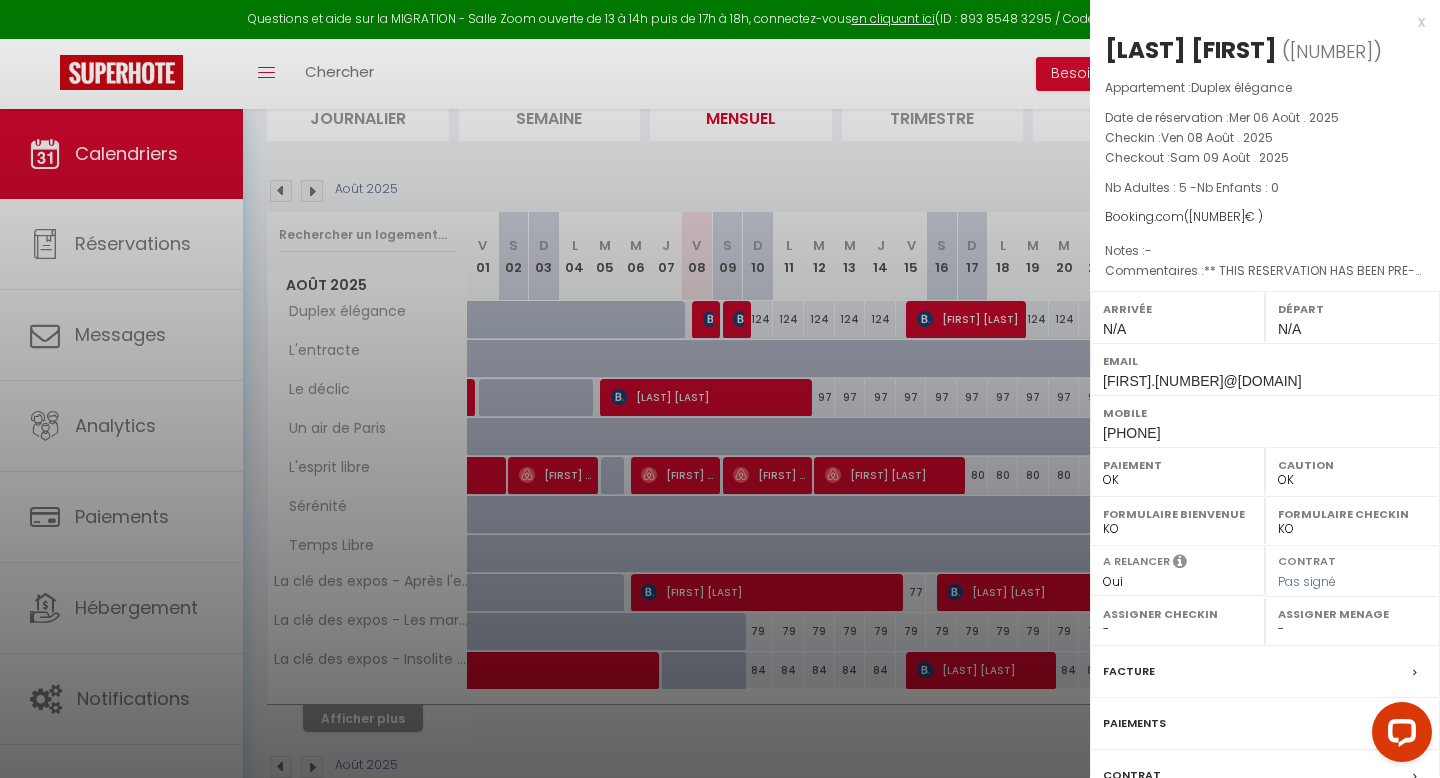 click on "x" at bounding box center [1257, 22] 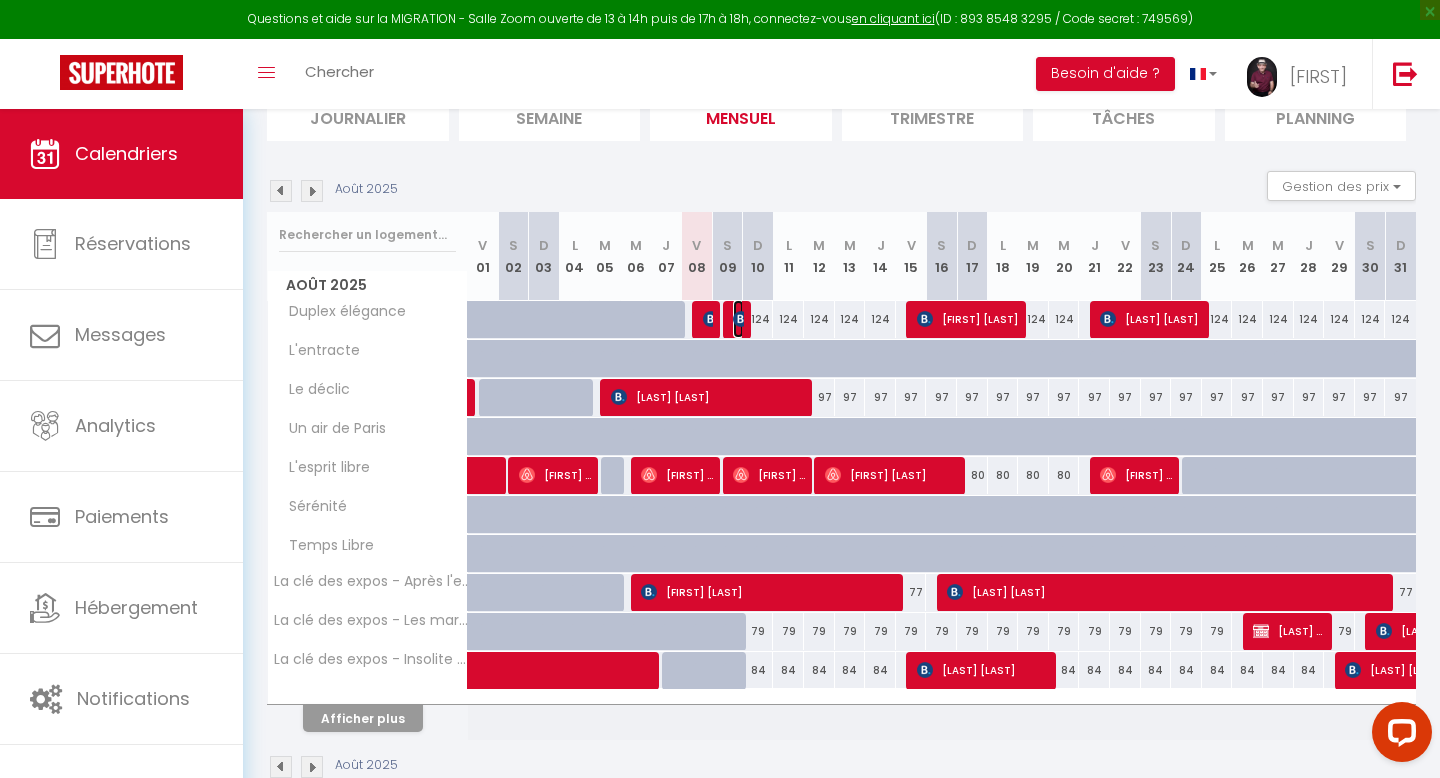 click at bounding box center [741, 319] 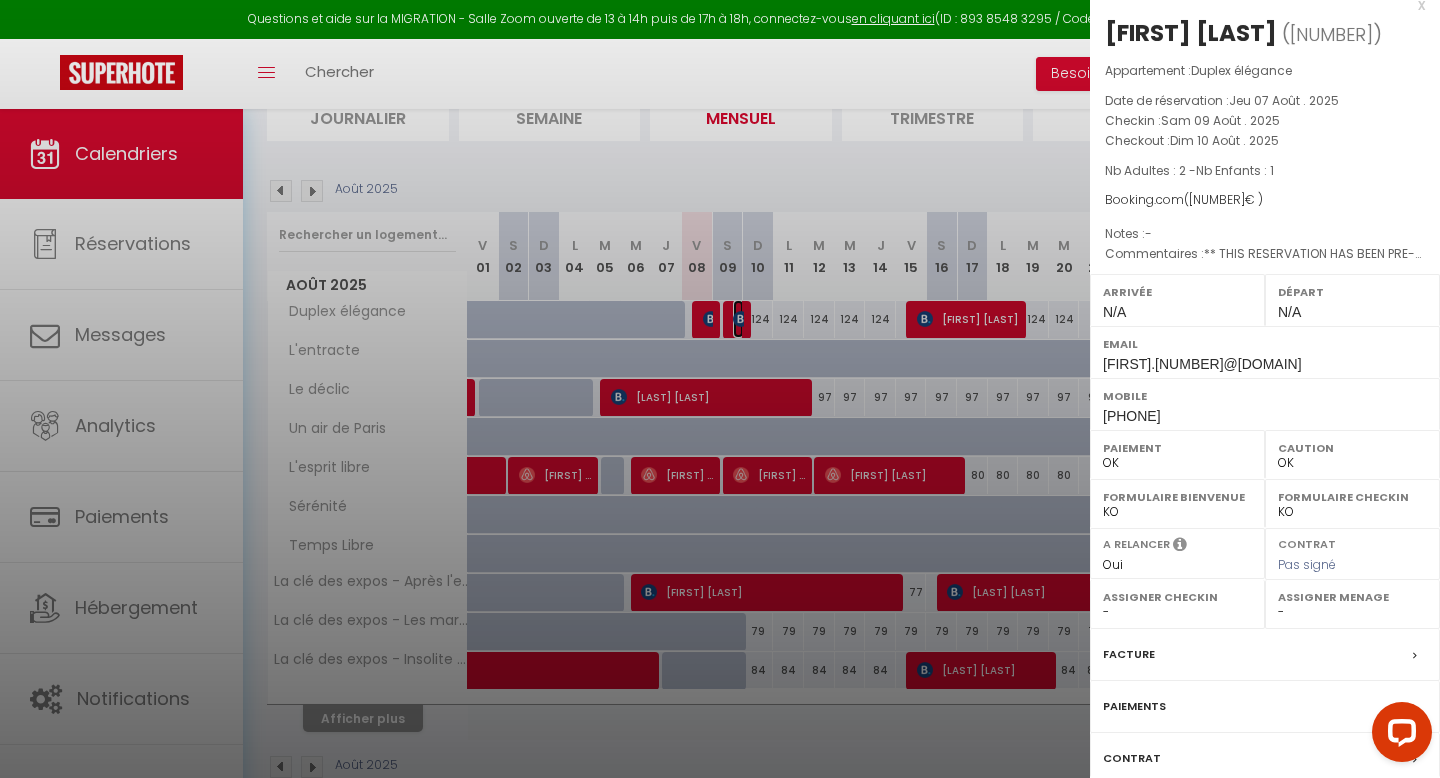 scroll, scrollTop: 0, scrollLeft: 0, axis: both 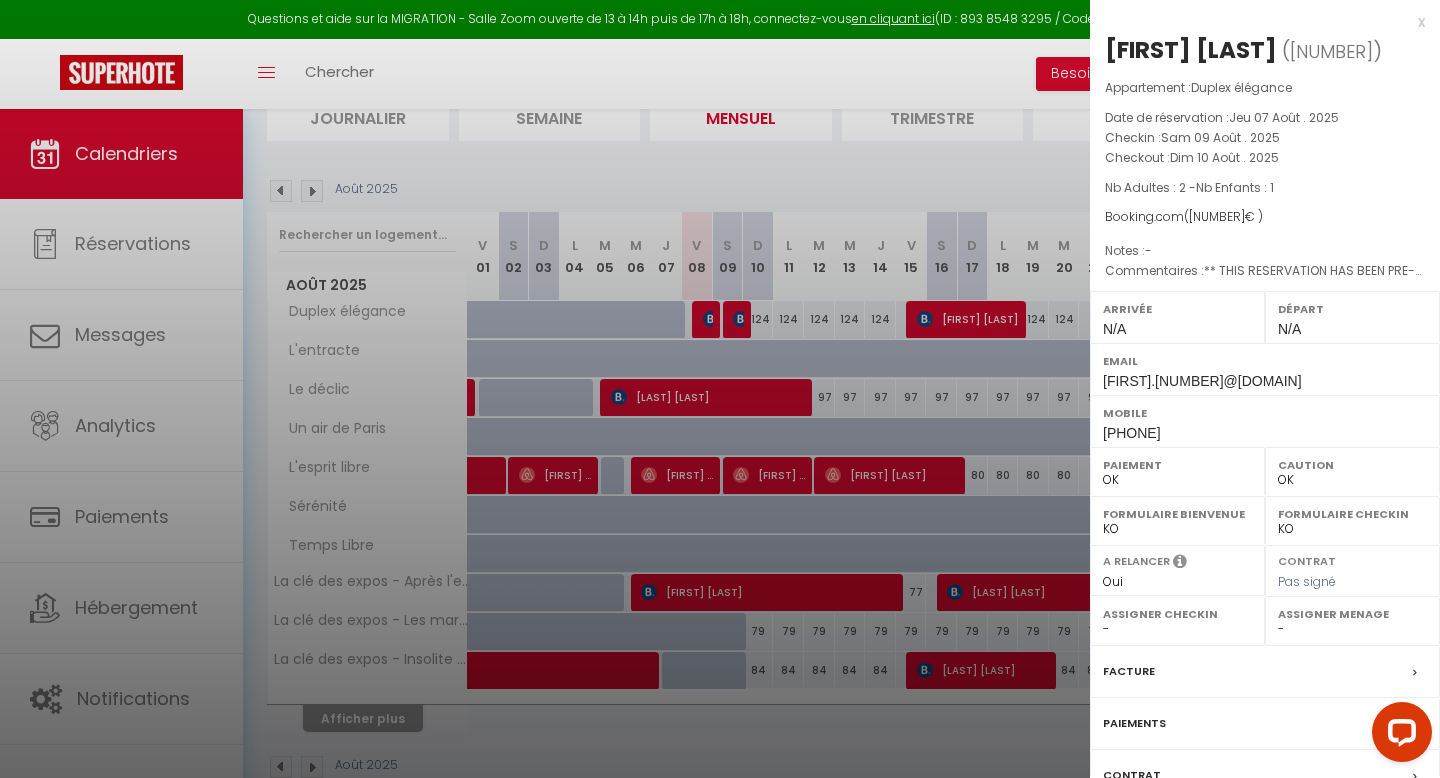 click on "x" at bounding box center (1257, 22) 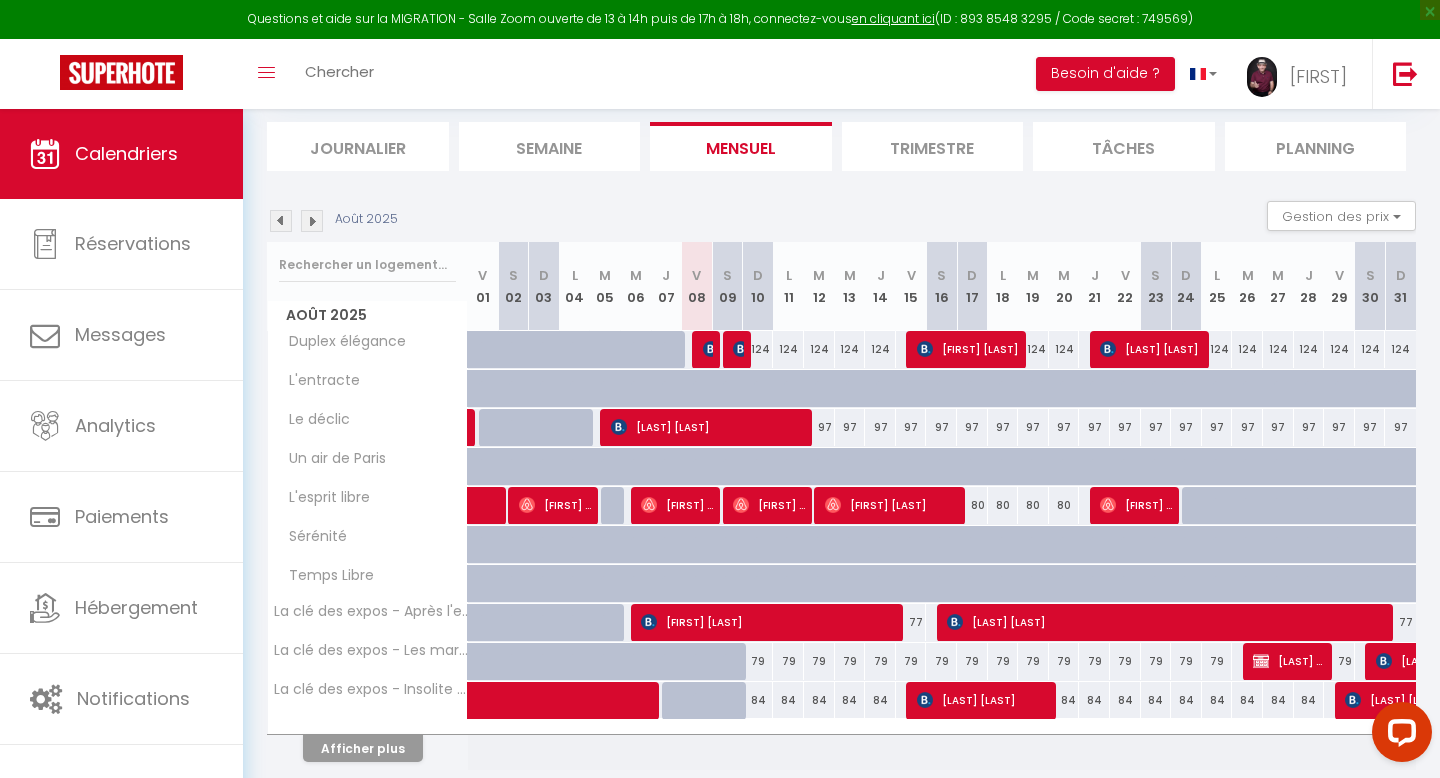 scroll, scrollTop: 101, scrollLeft: 0, axis: vertical 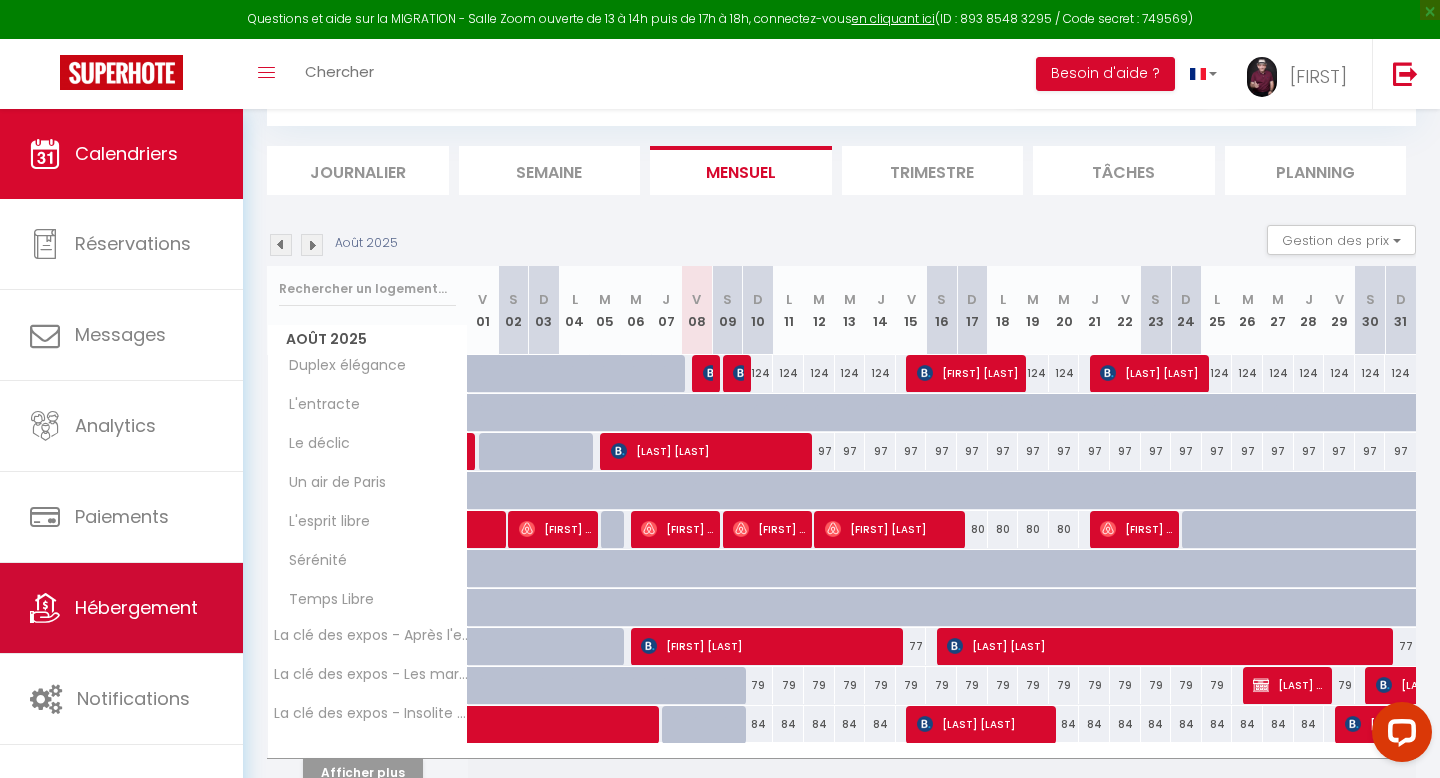 click on "Hébergement" at bounding box center [136, 607] 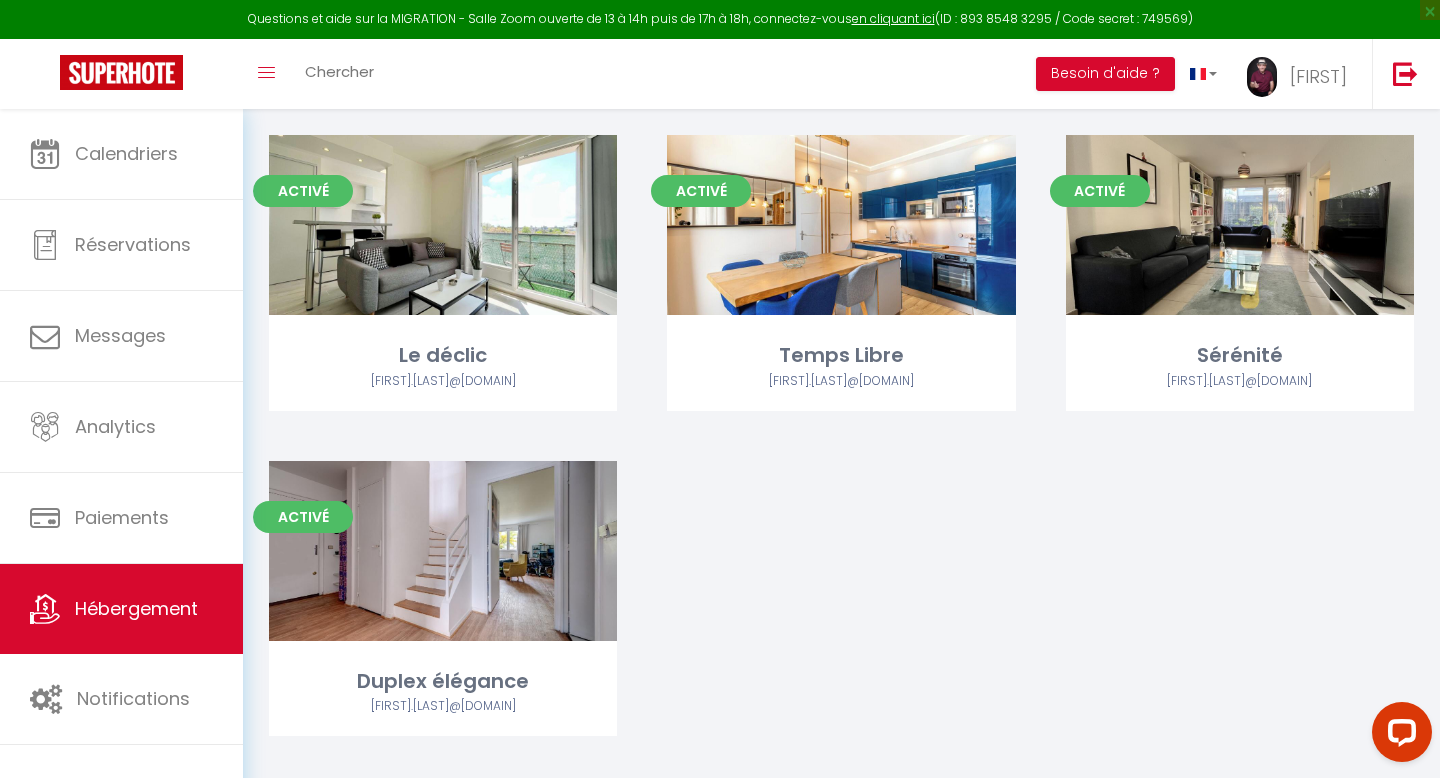 scroll, scrollTop: 1166, scrollLeft: 0, axis: vertical 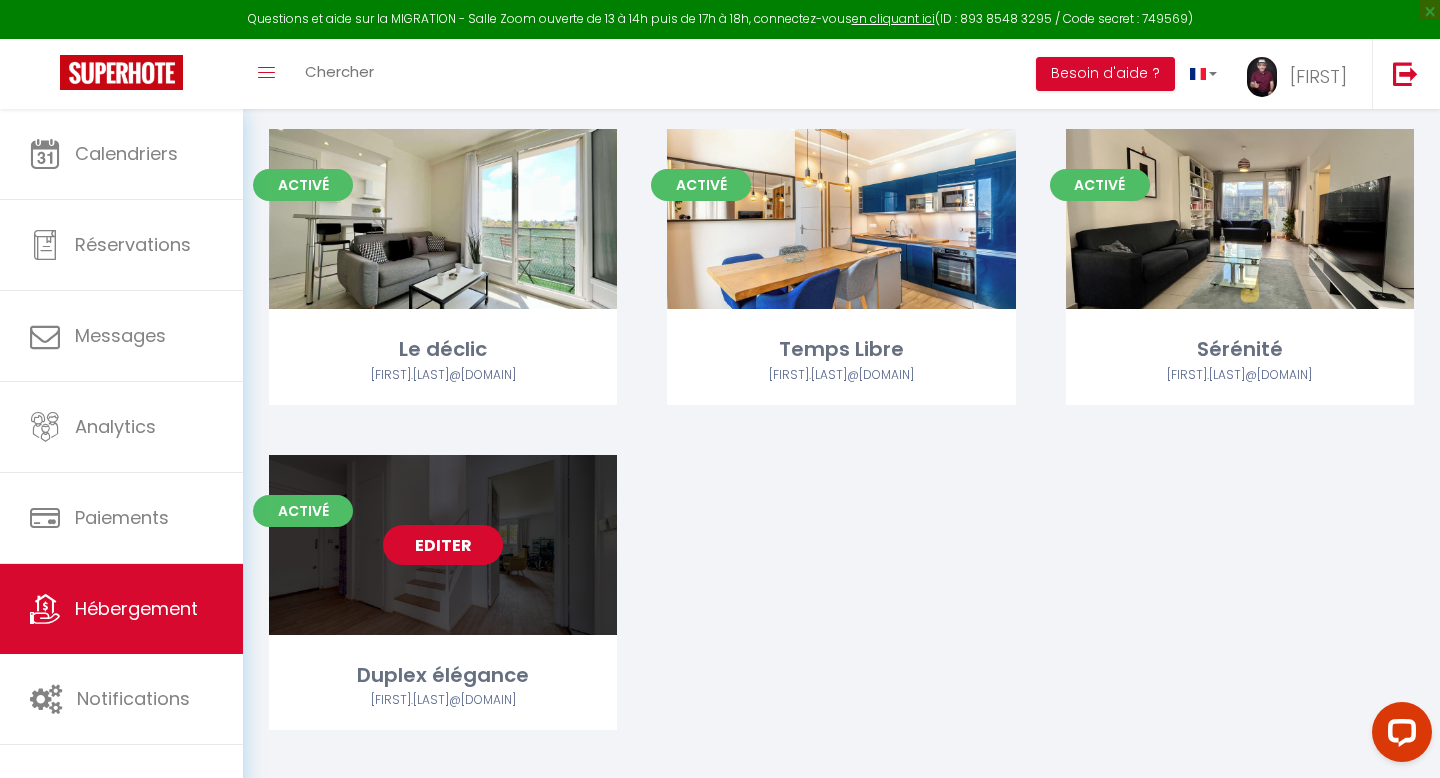 click on "Editer" at bounding box center (443, 545) 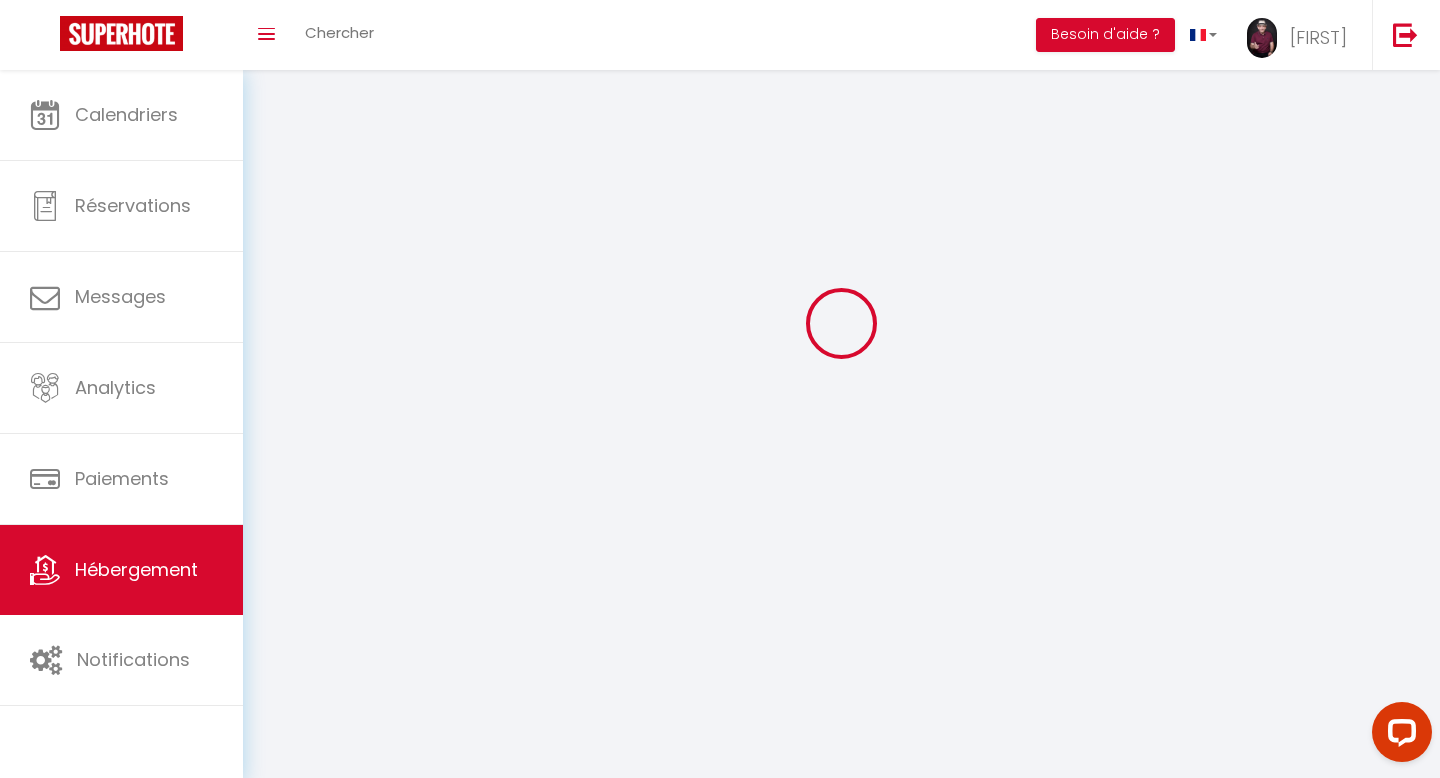 scroll, scrollTop: 0, scrollLeft: 0, axis: both 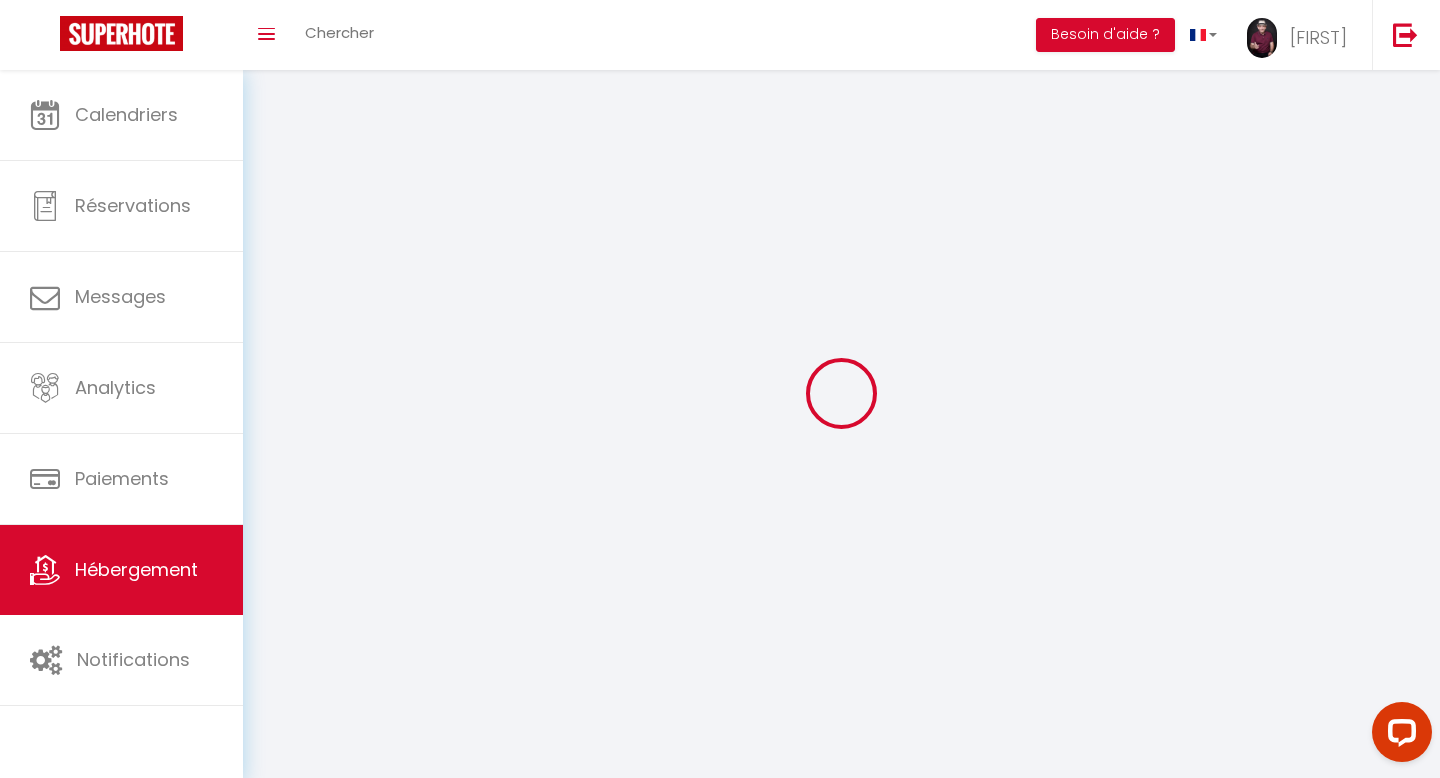 select on "1" 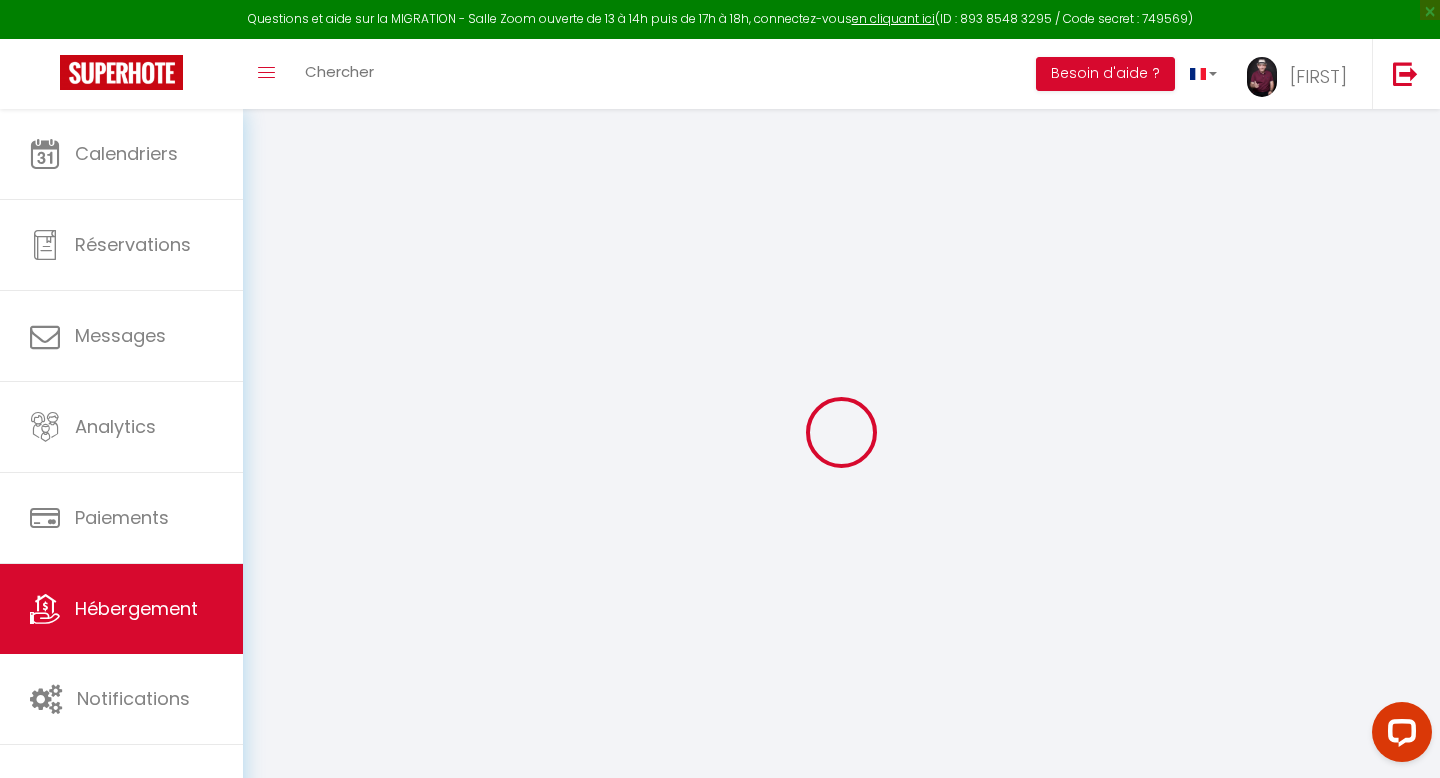 select 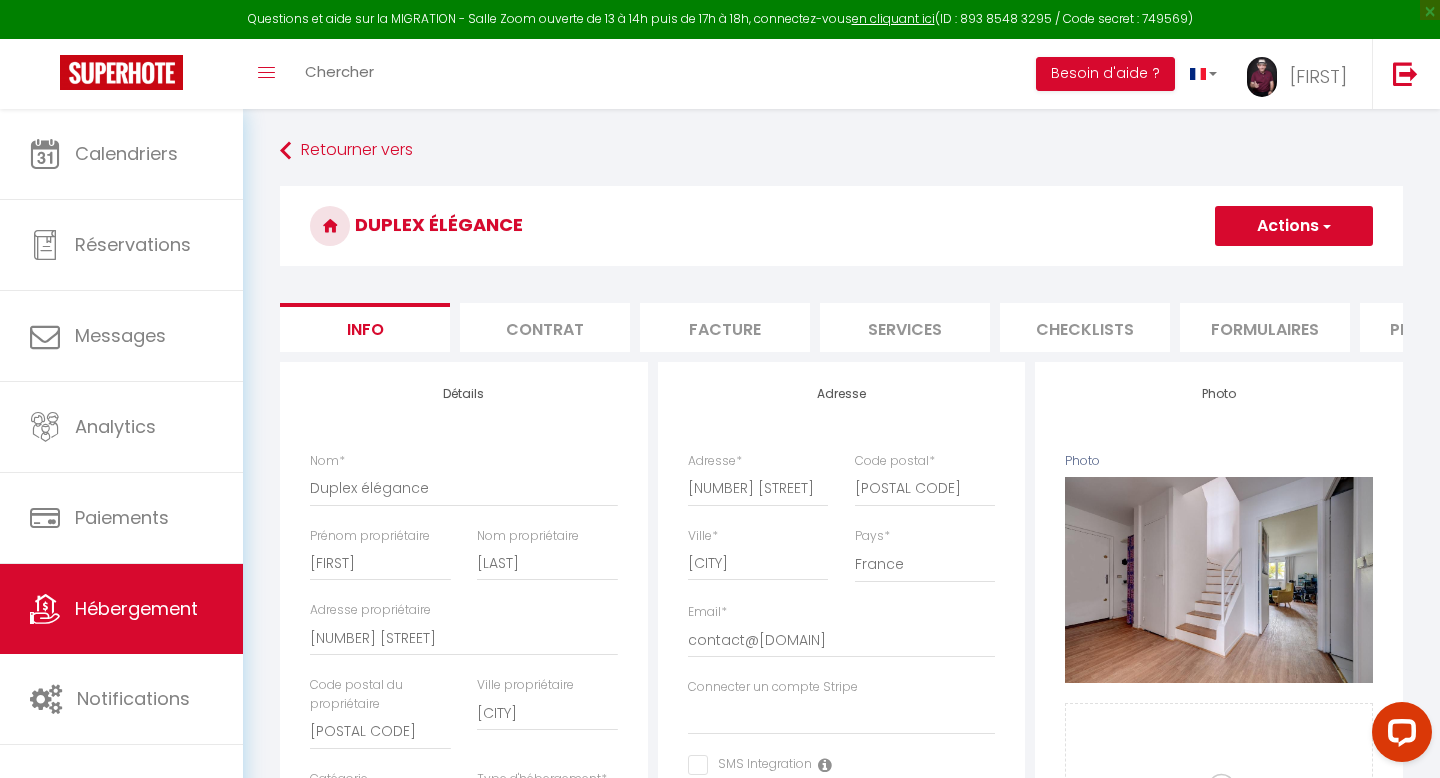 select 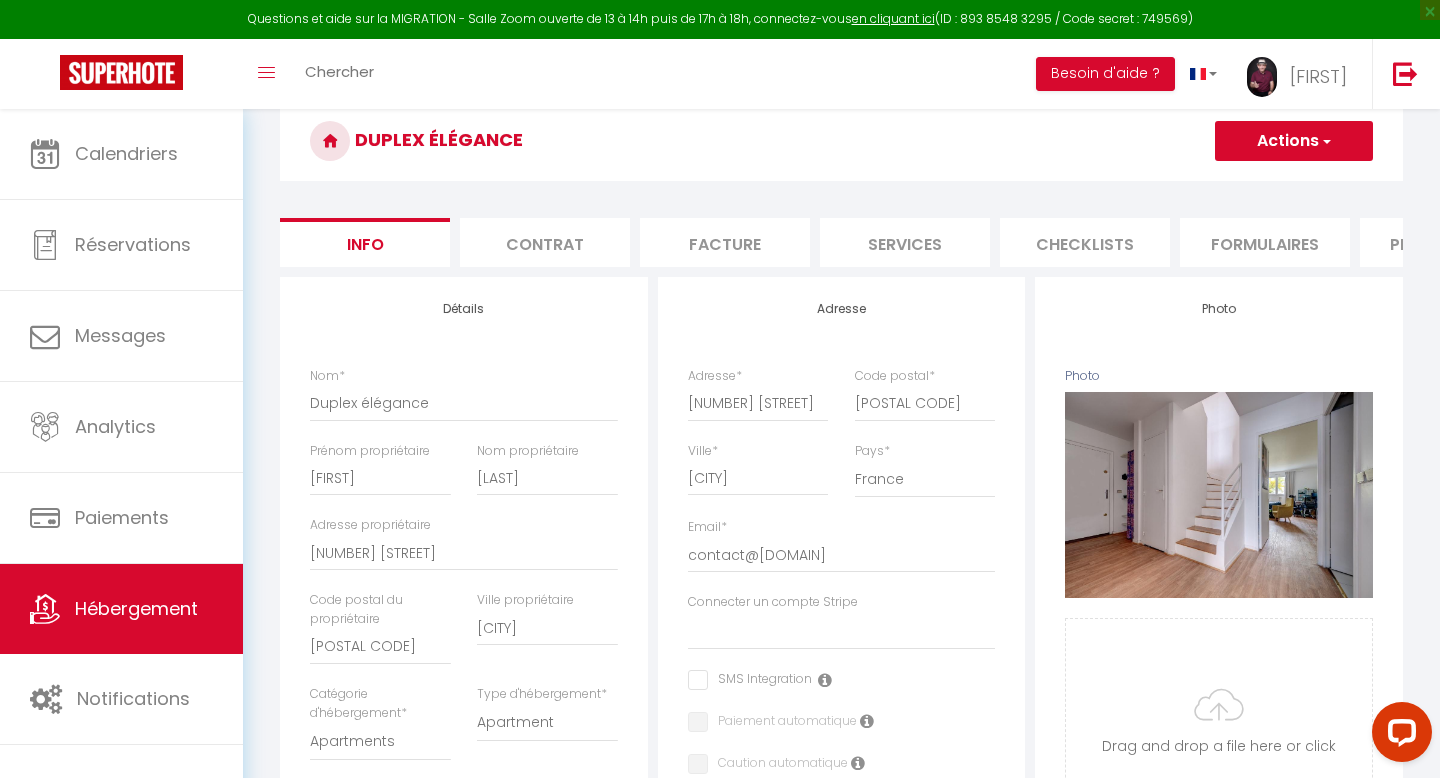 scroll, scrollTop: 95, scrollLeft: 0, axis: vertical 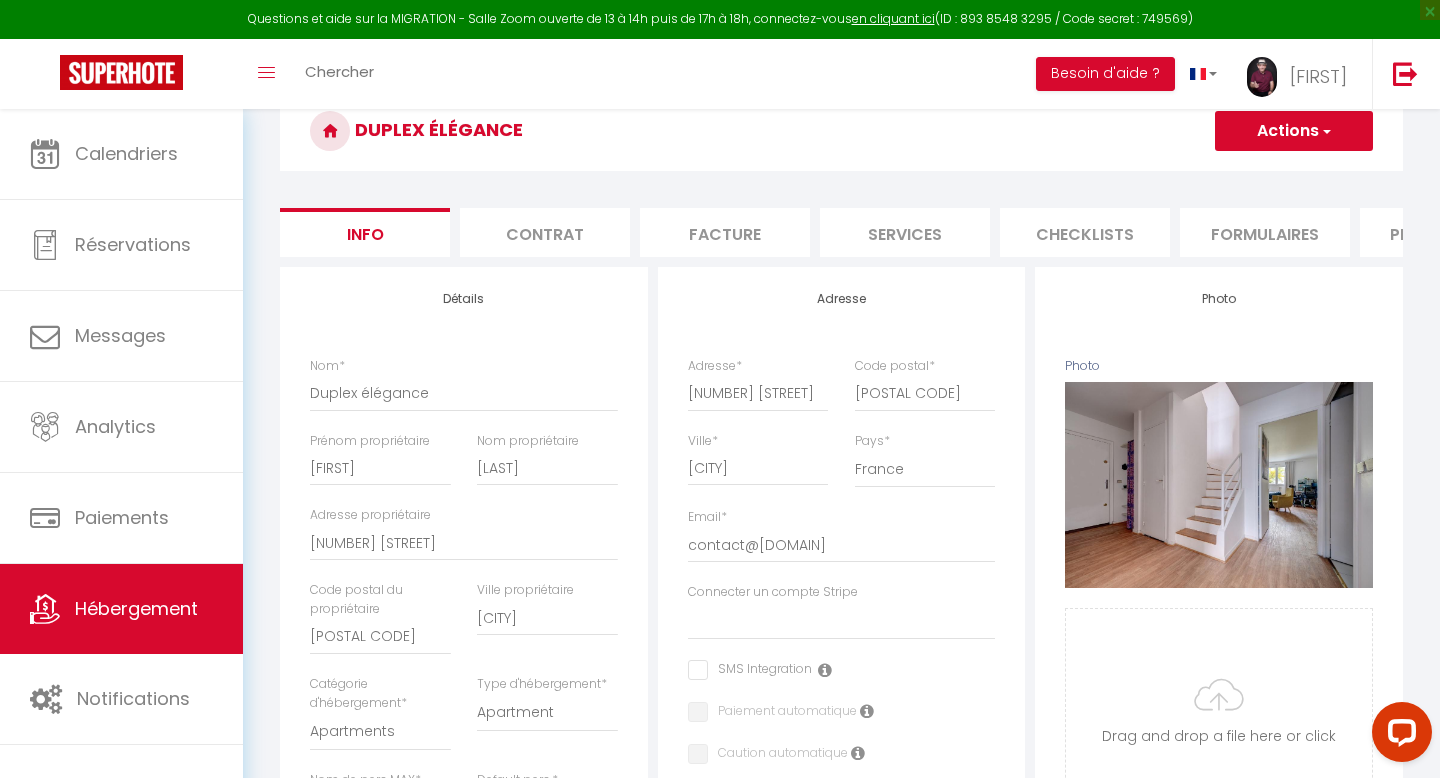 click on "Services" at bounding box center (905, 232) 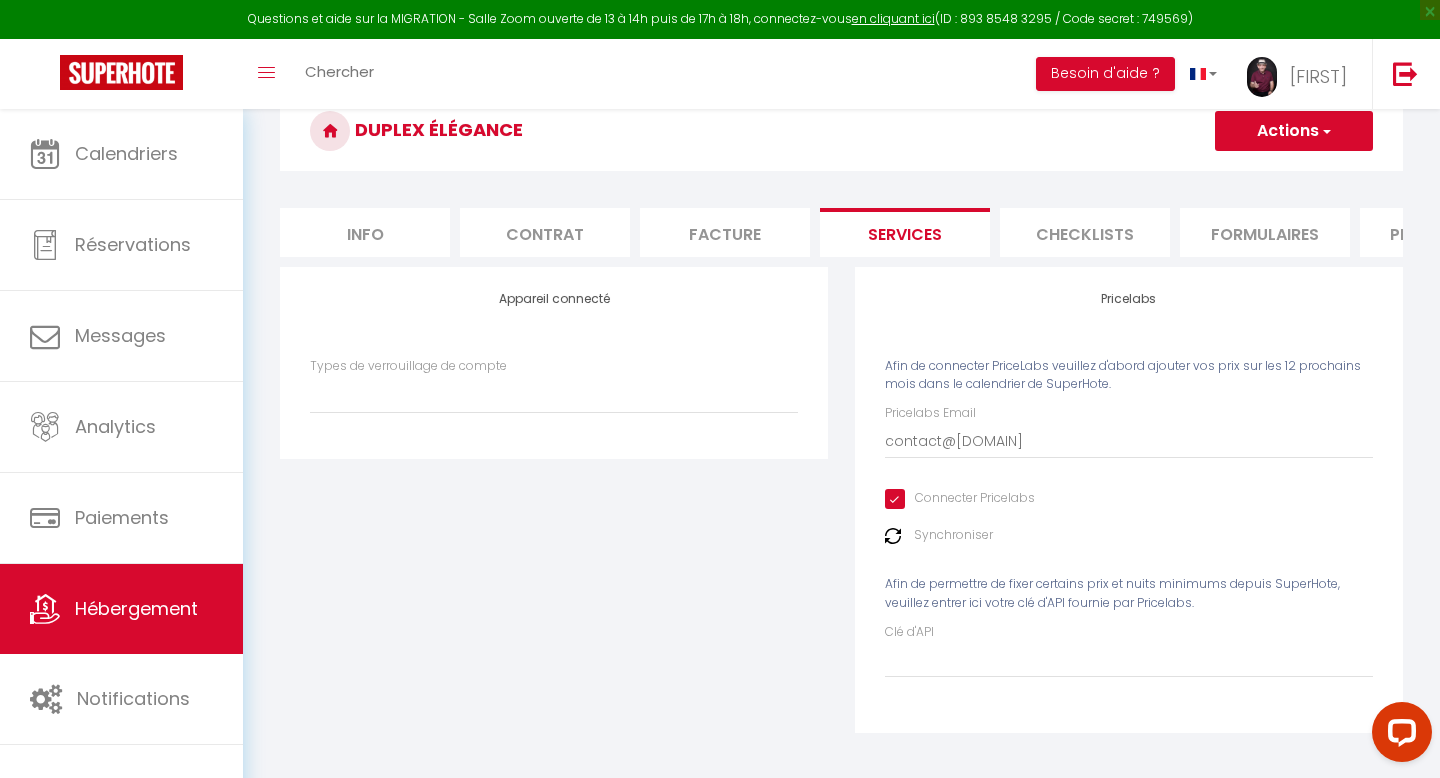 click on "Checklists" at bounding box center (1085, 232) 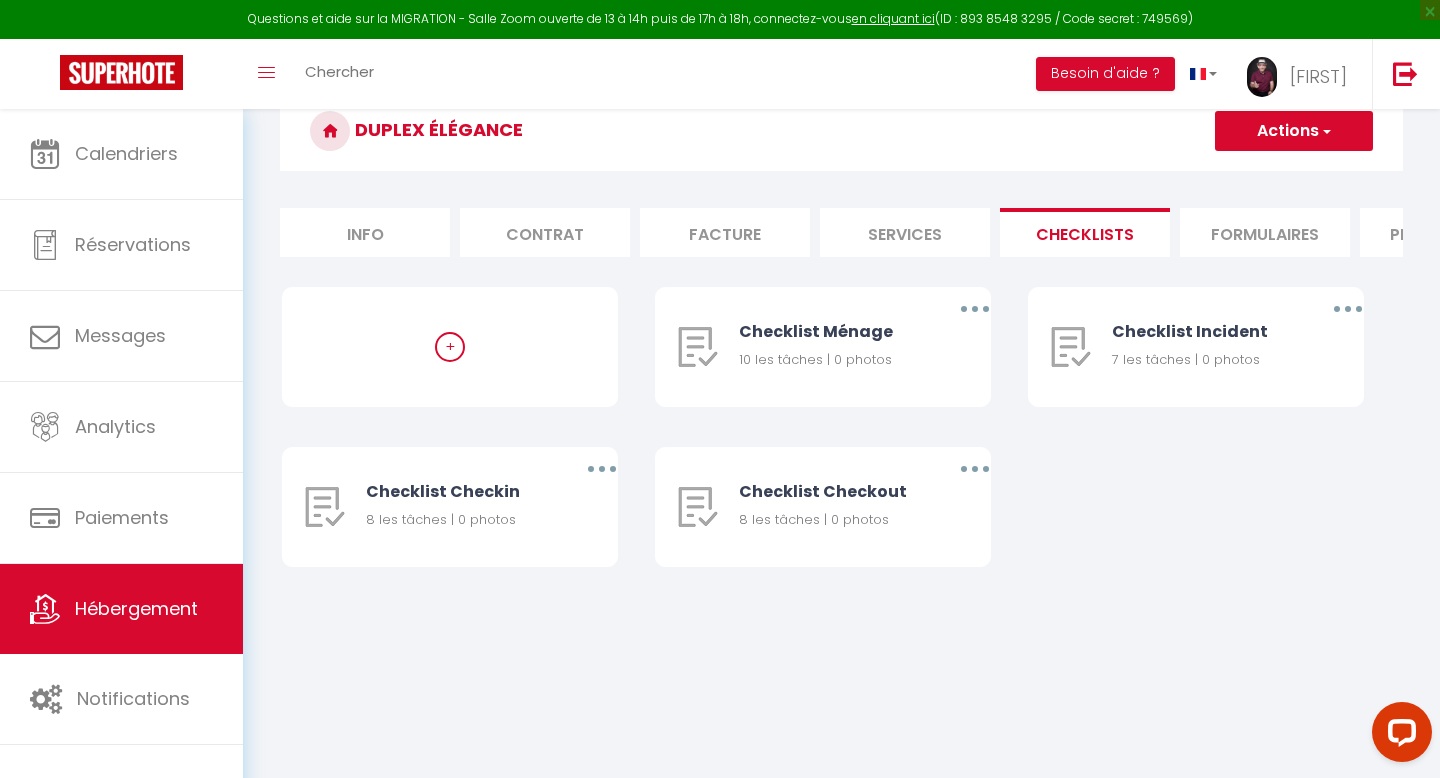 click on "Formulaires" at bounding box center (1265, 232) 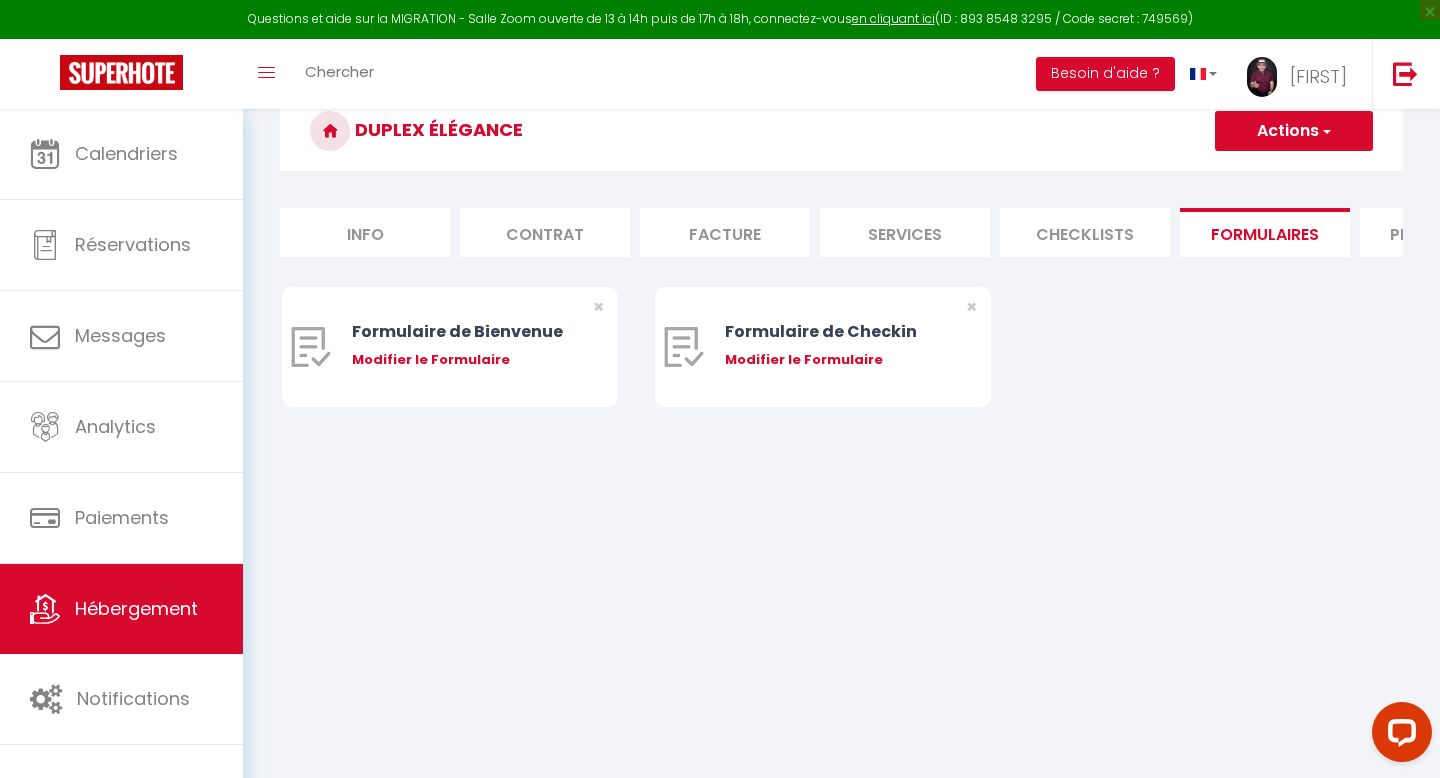 click on "Plateformes" at bounding box center (1445, 232) 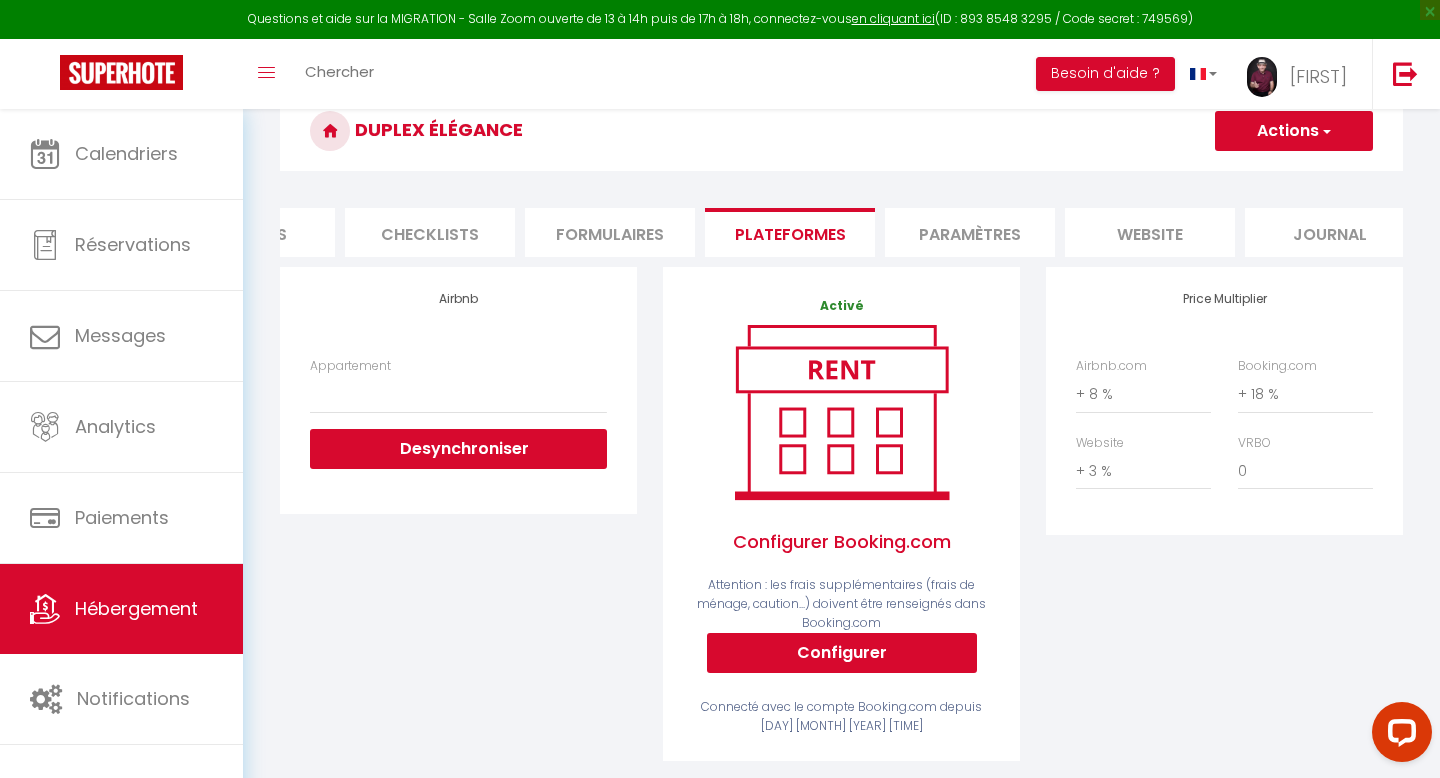 scroll, scrollTop: 0, scrollLeft: 677, axis: horizontal 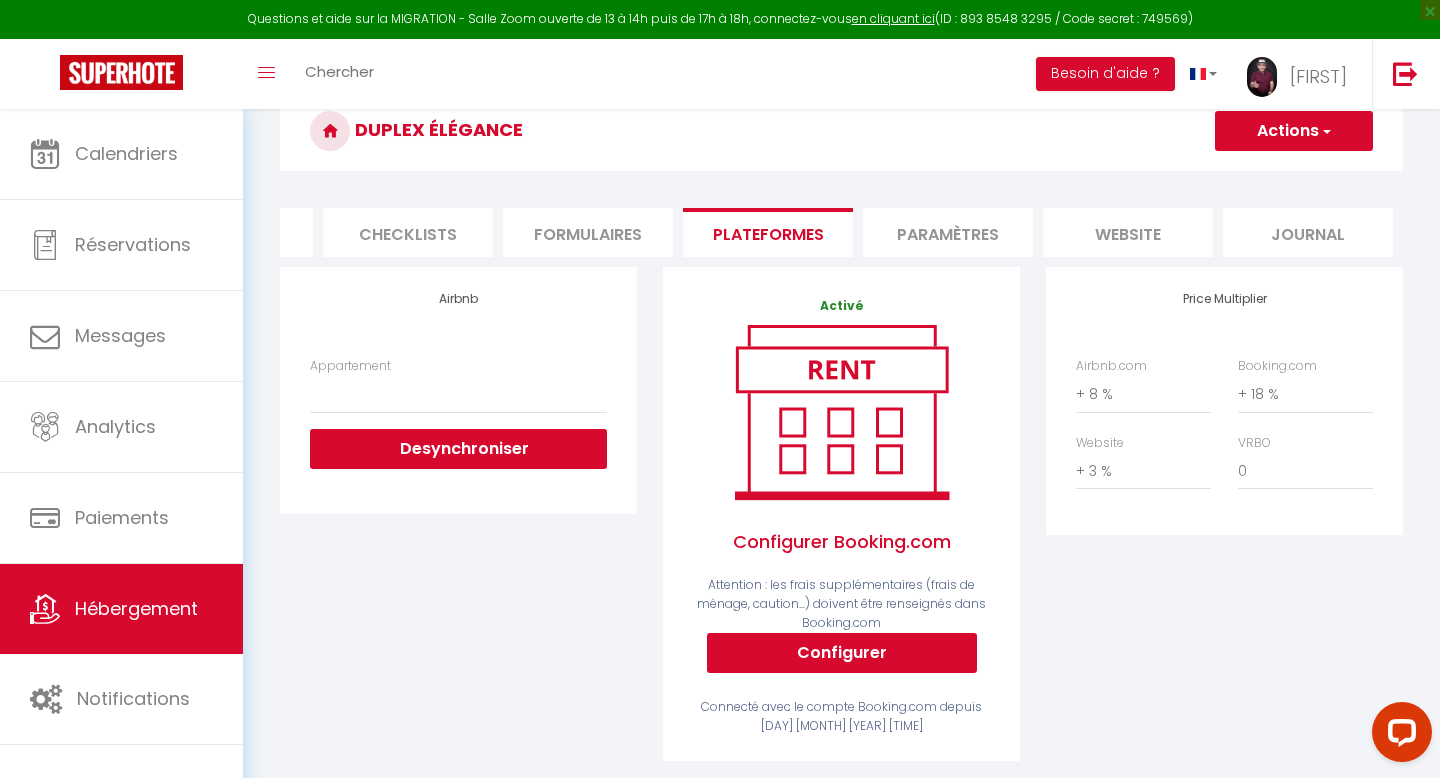 click on "Paramètres" at bounding box center (948, 232) 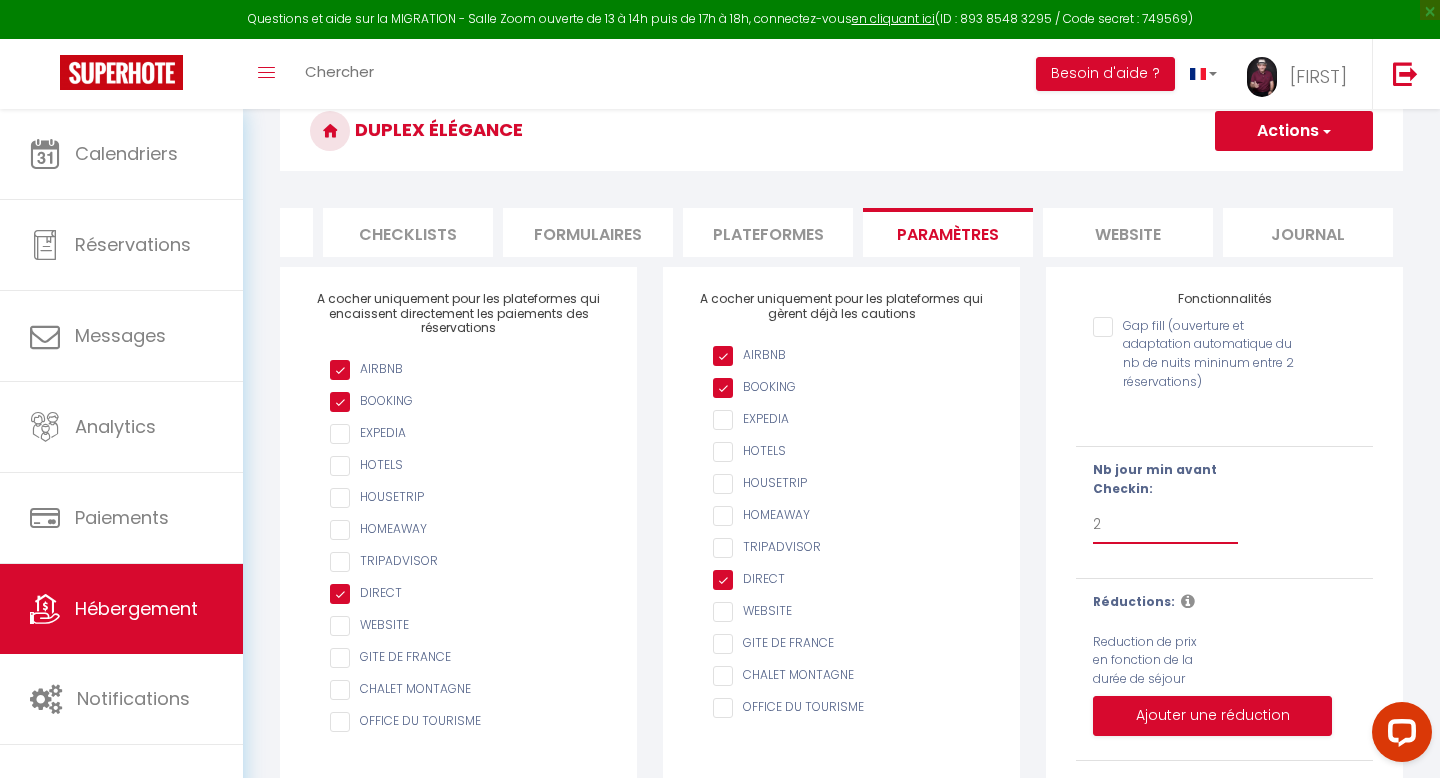 click on "Pas de limite   1 2 3 4 5 6 7" at bounding box center [1165, 525] 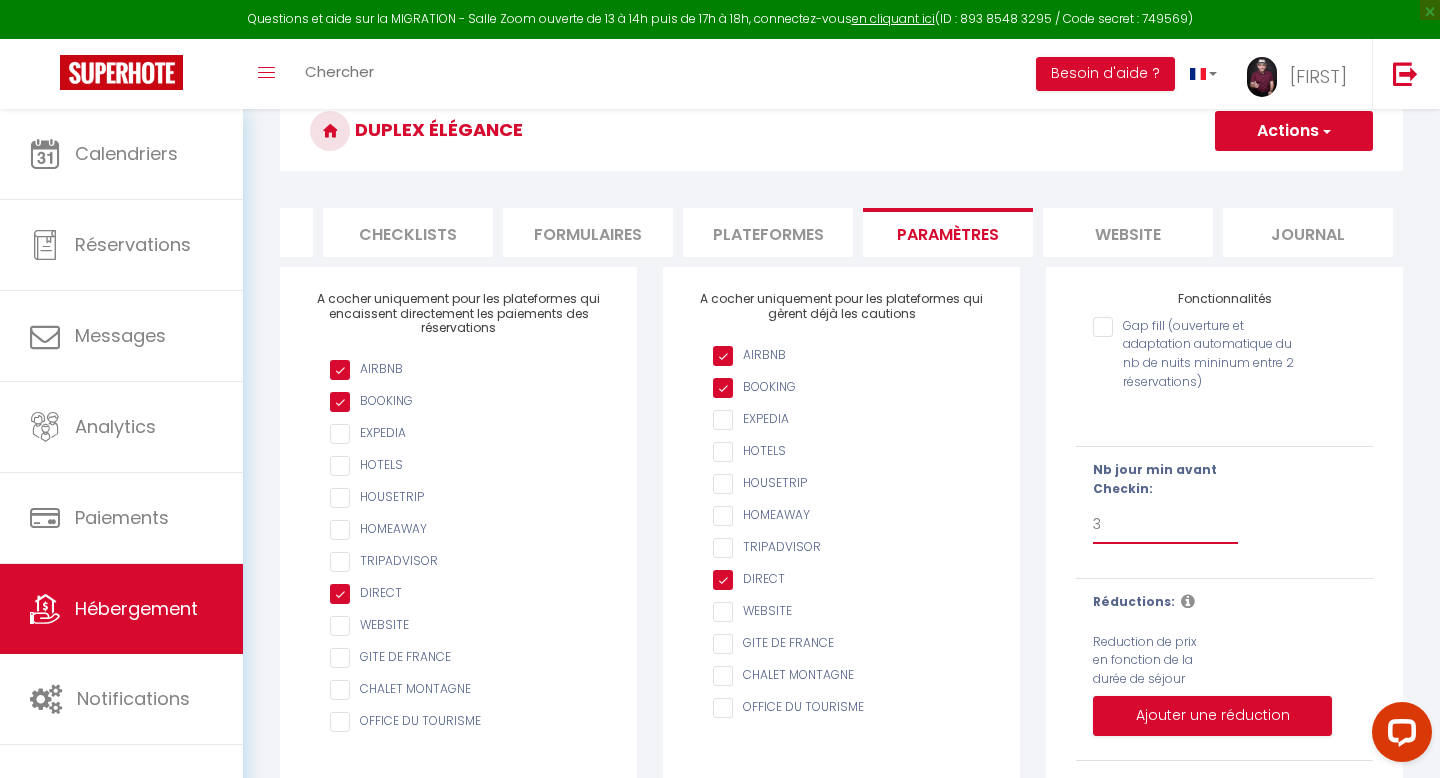click on "Pas de limite   1 2 3 4 5 6 7" at bounding box center (1165, 525) 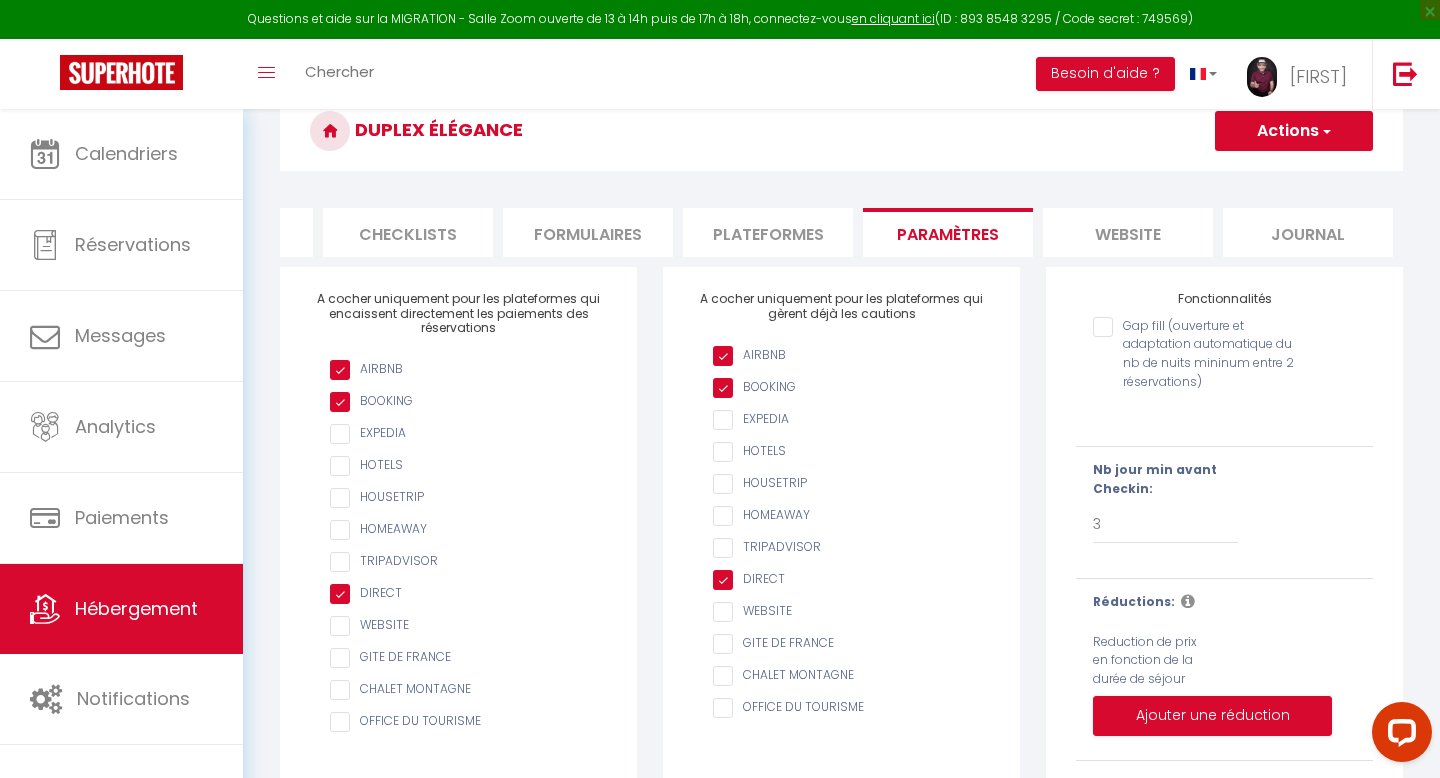 click on "Actions" at bounding box center [1294, 131] 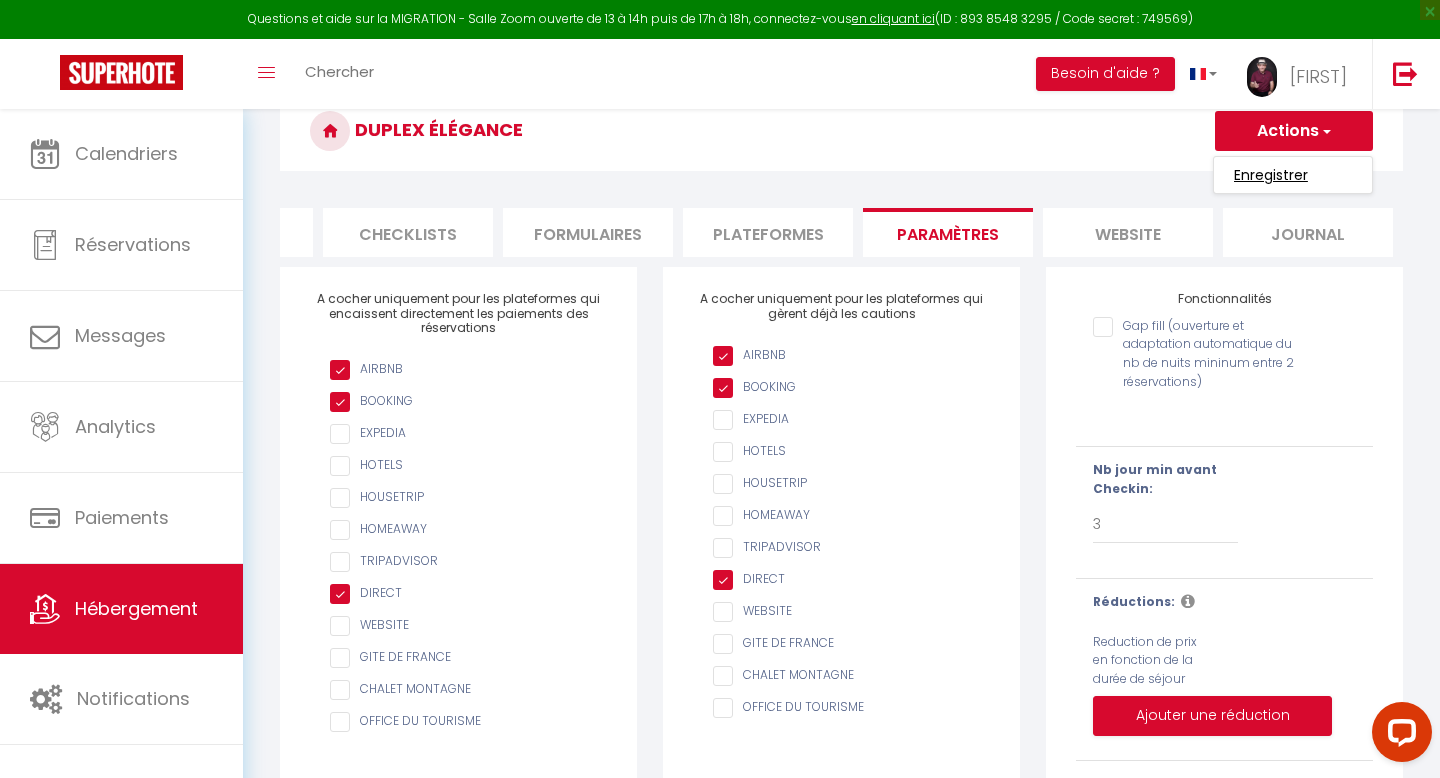 click on "Enregistrer" at bounding box center [1271, 175] 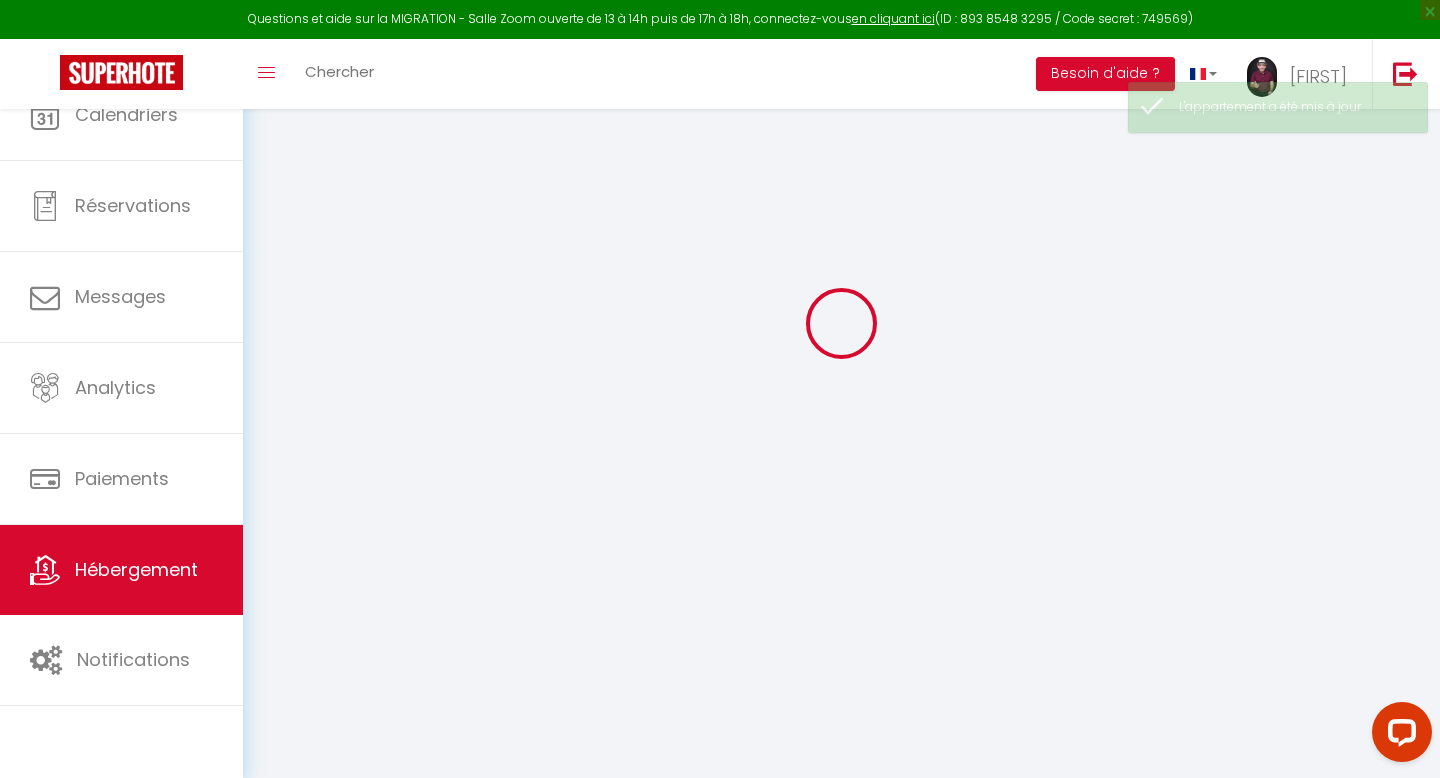 scroll, scrollTop: 0, scrollLeft: 0, axis: both 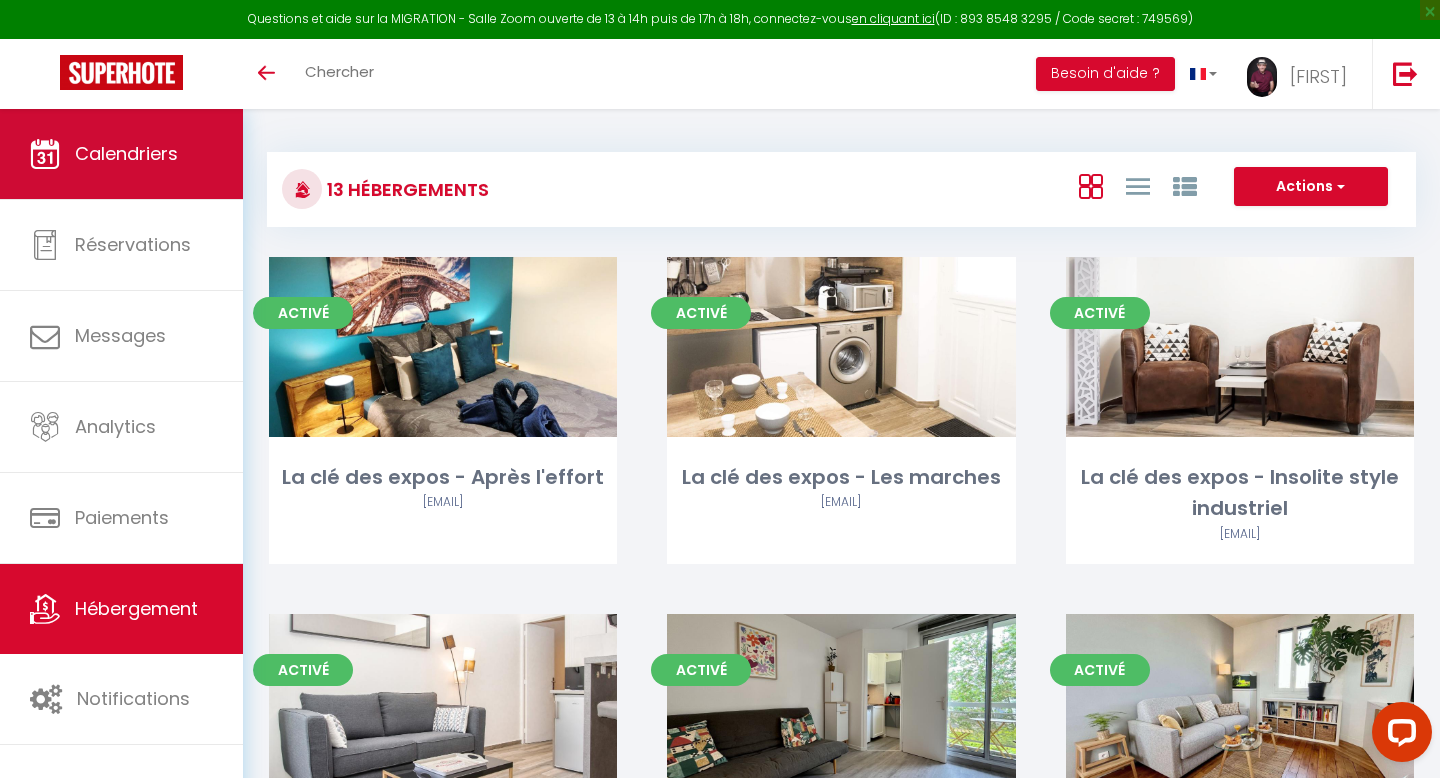 click on "Calendriers" at bounding box center [126, 153] 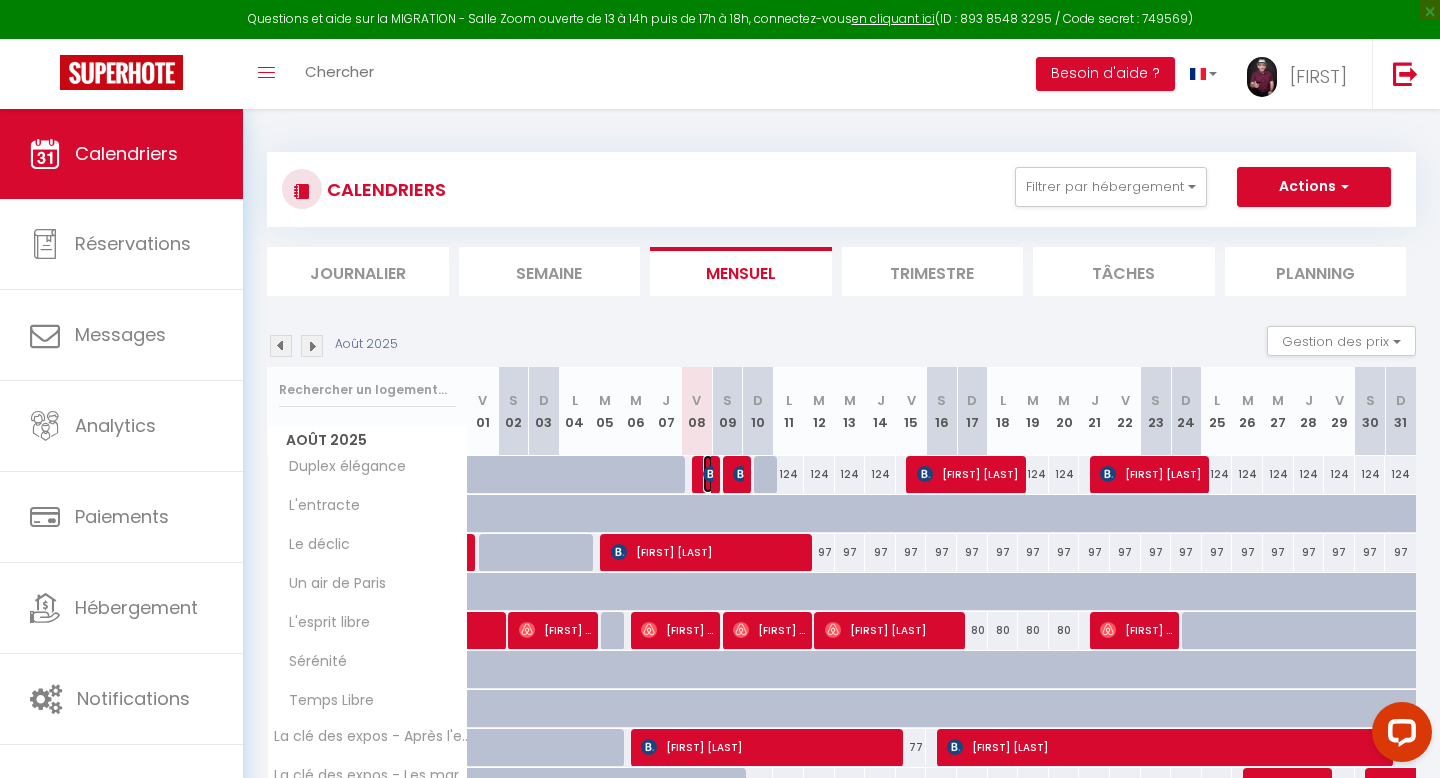 click at bounding box center (711, 474) 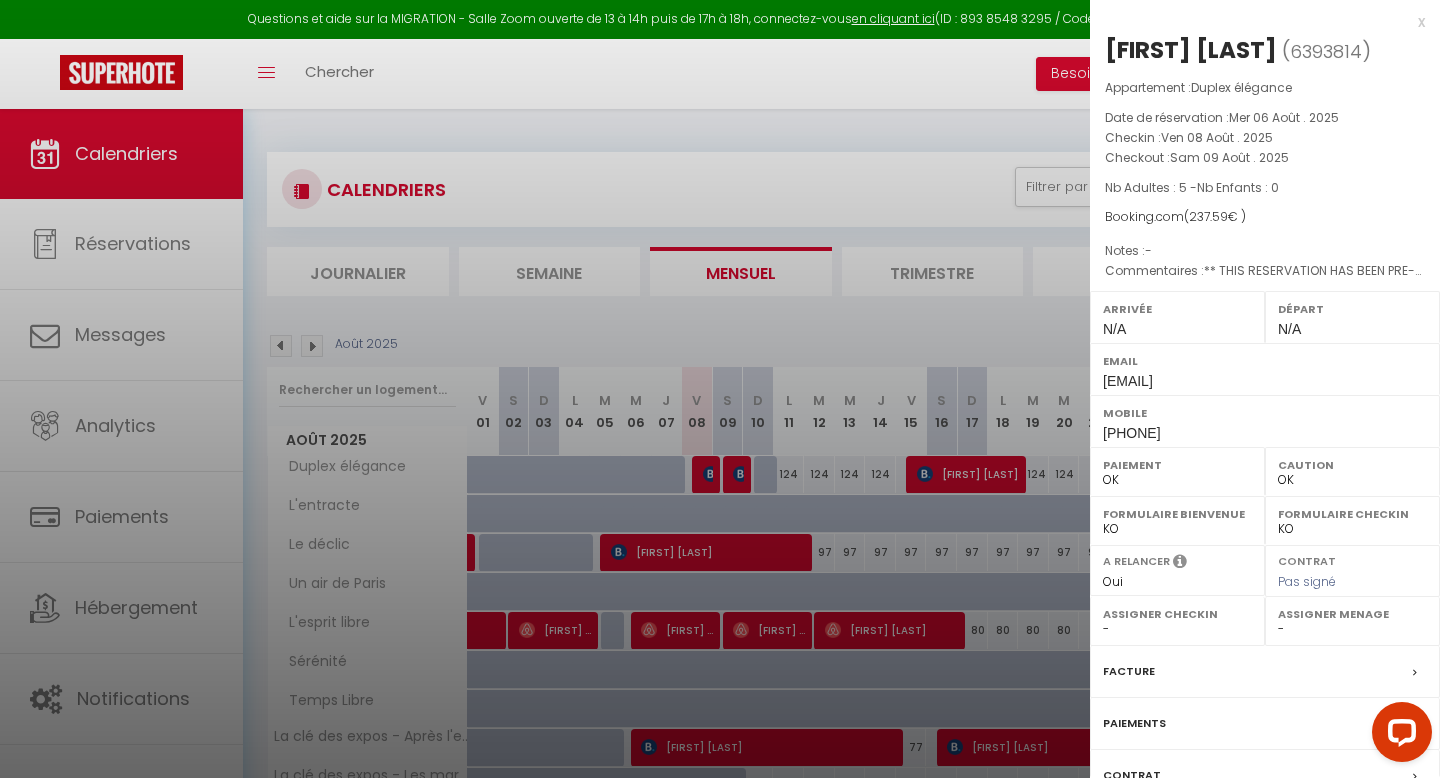 click on "x" at bounding box center (1257, 22) 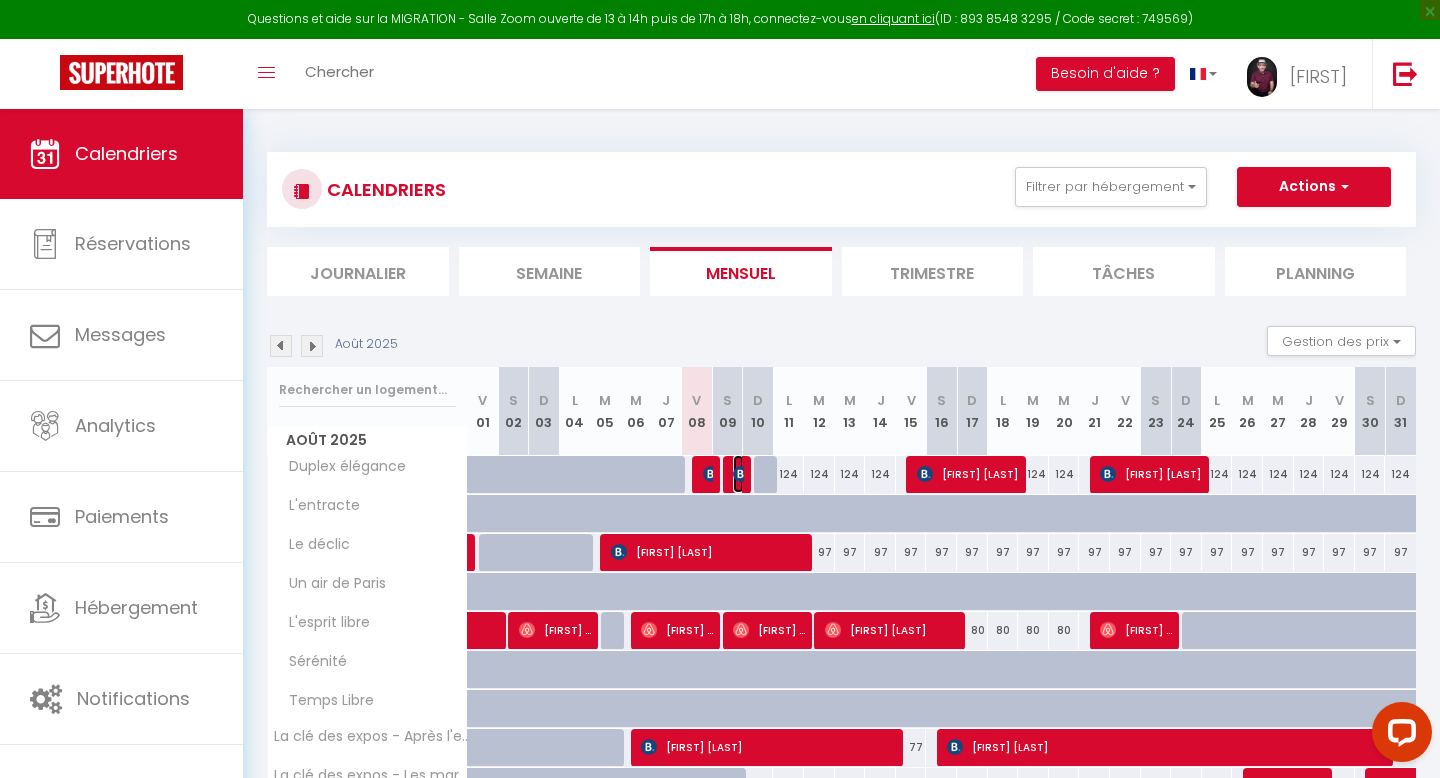 click at bounding box center [741, 474] 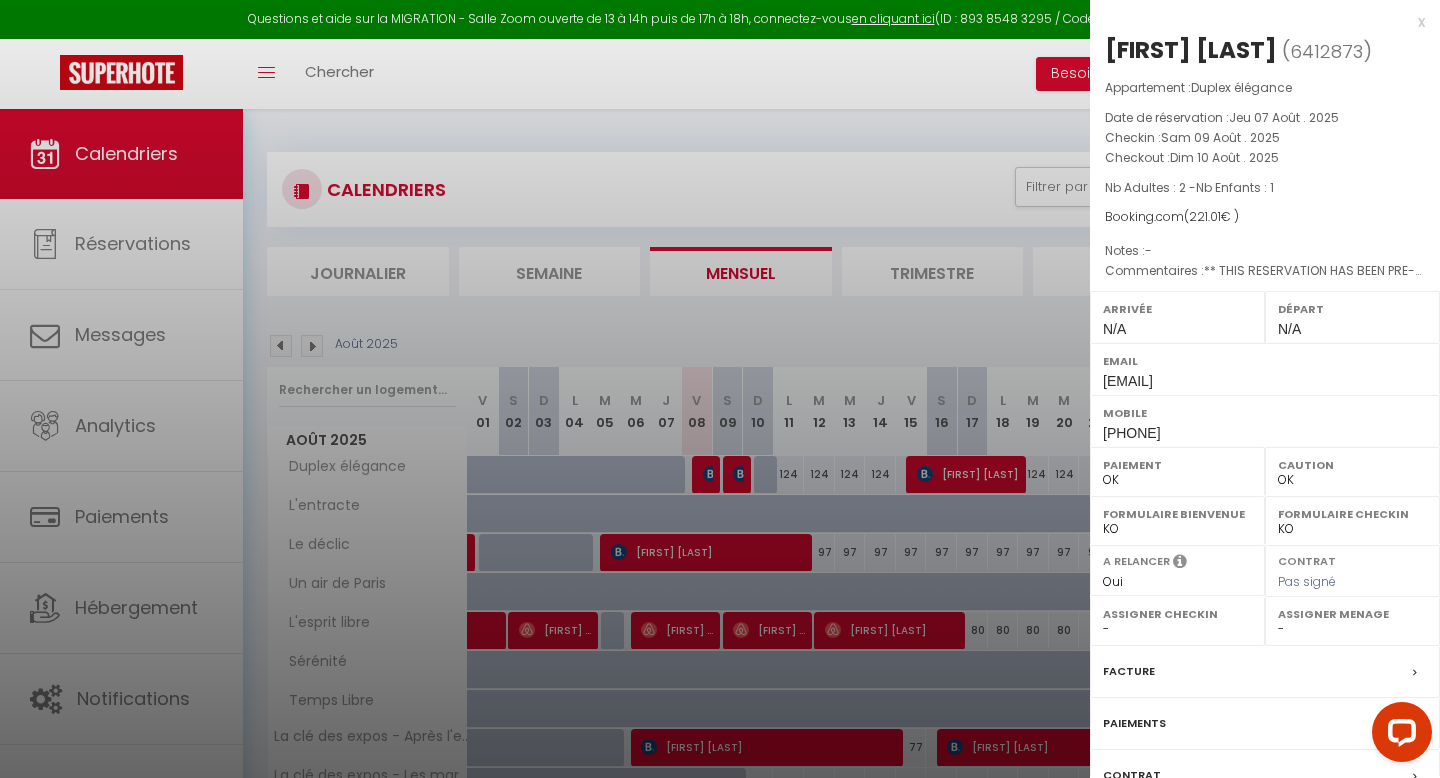 click on "x" at bounding box center (1257, 22) 